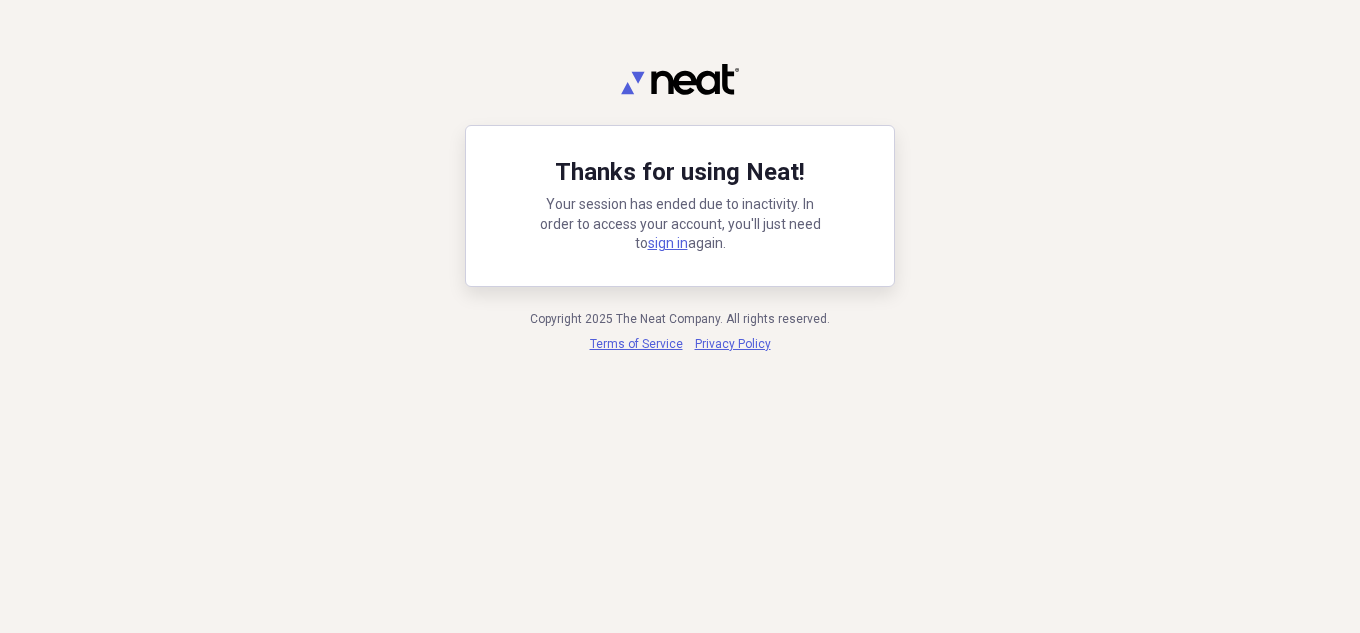 scroll, scrollTop: 0, scrollLeft: 0, axis: both 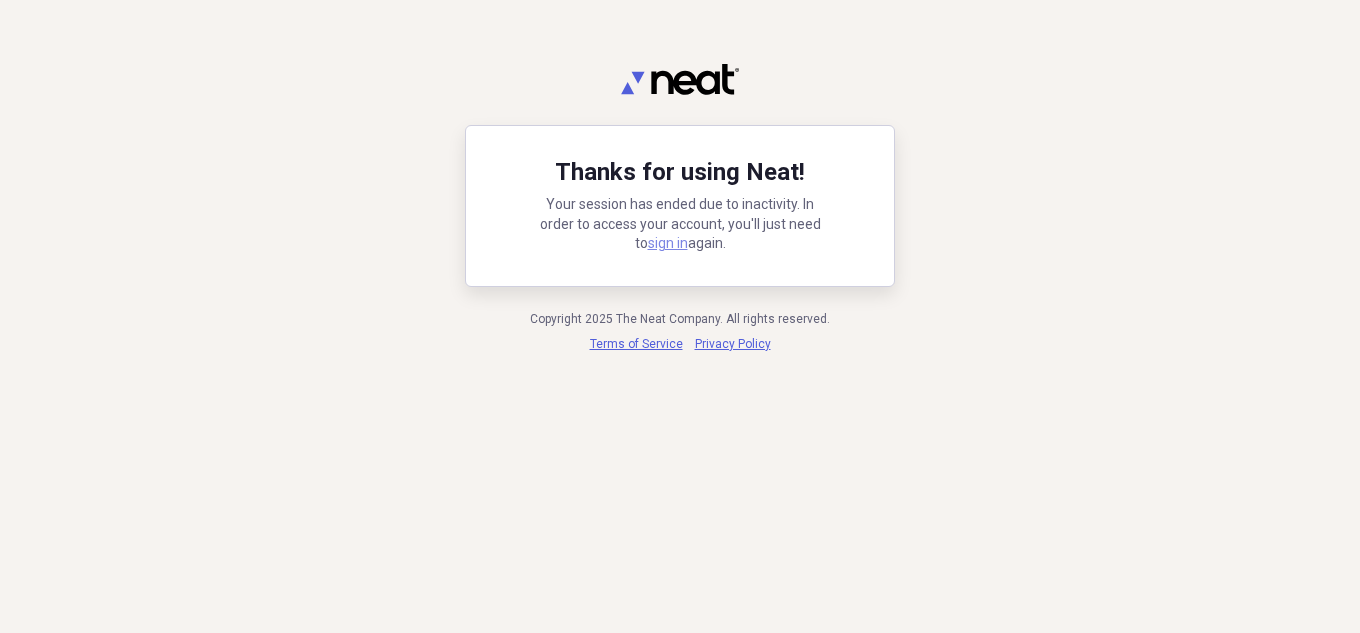 click on "sign in" at bounding box center [668, 243] 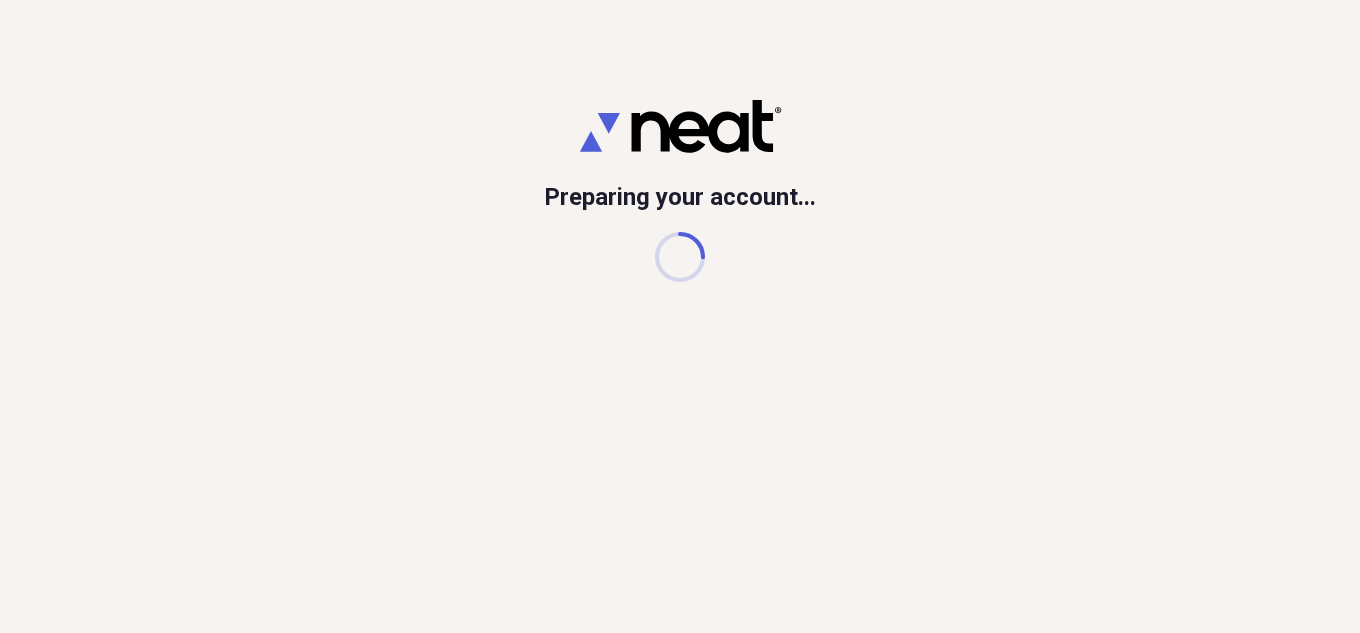 scroll, scrollTop: 0, scrollLeft: 0, axis: both 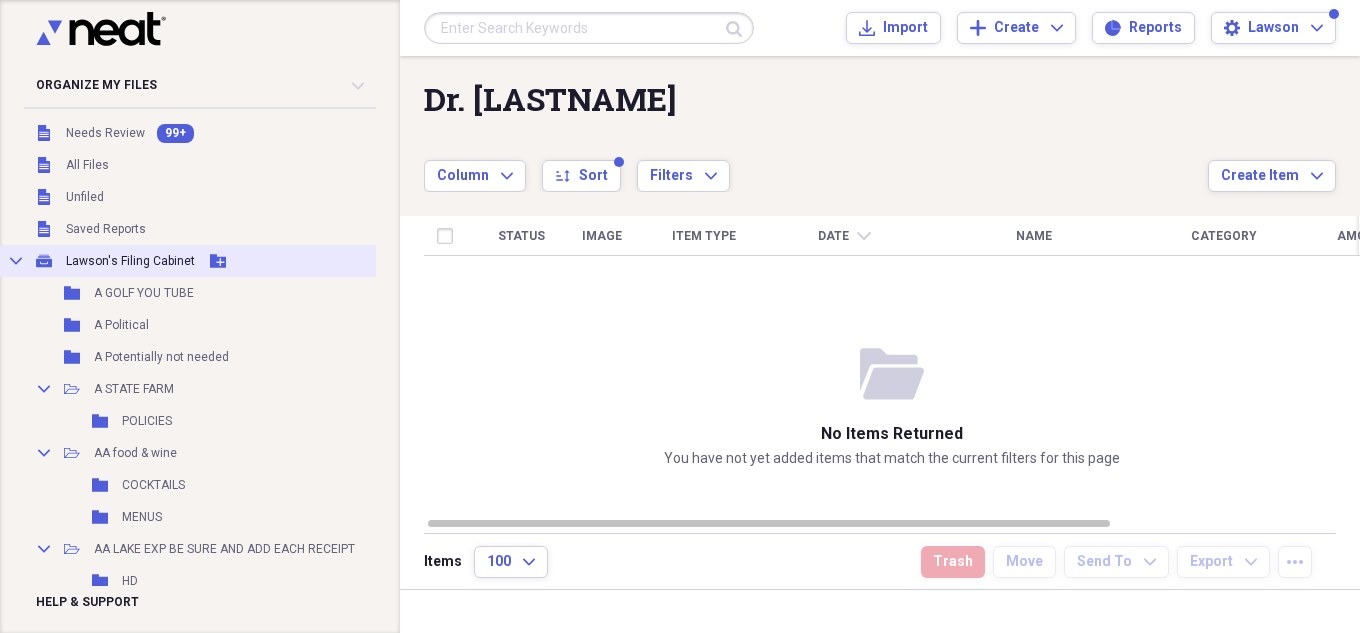 click on "Lawson's Filing Cabinet" at bounding box center [130, 261] 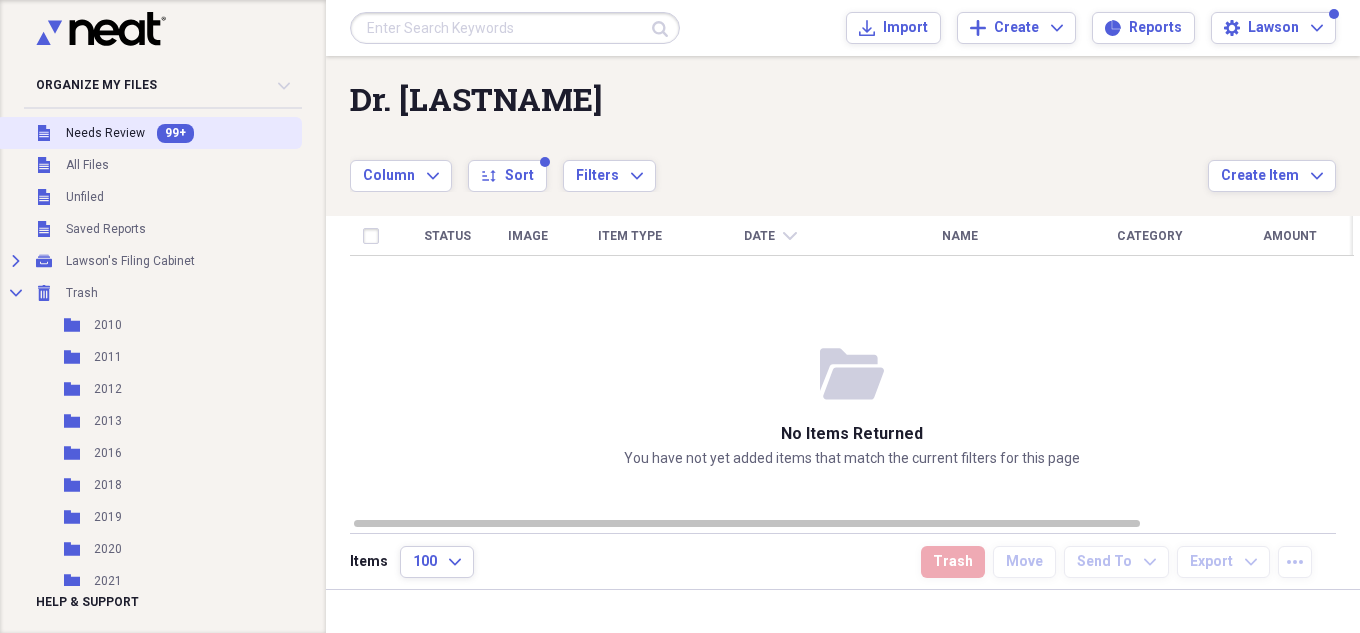 click on "Needs Review" at bounding box center (105, 133) 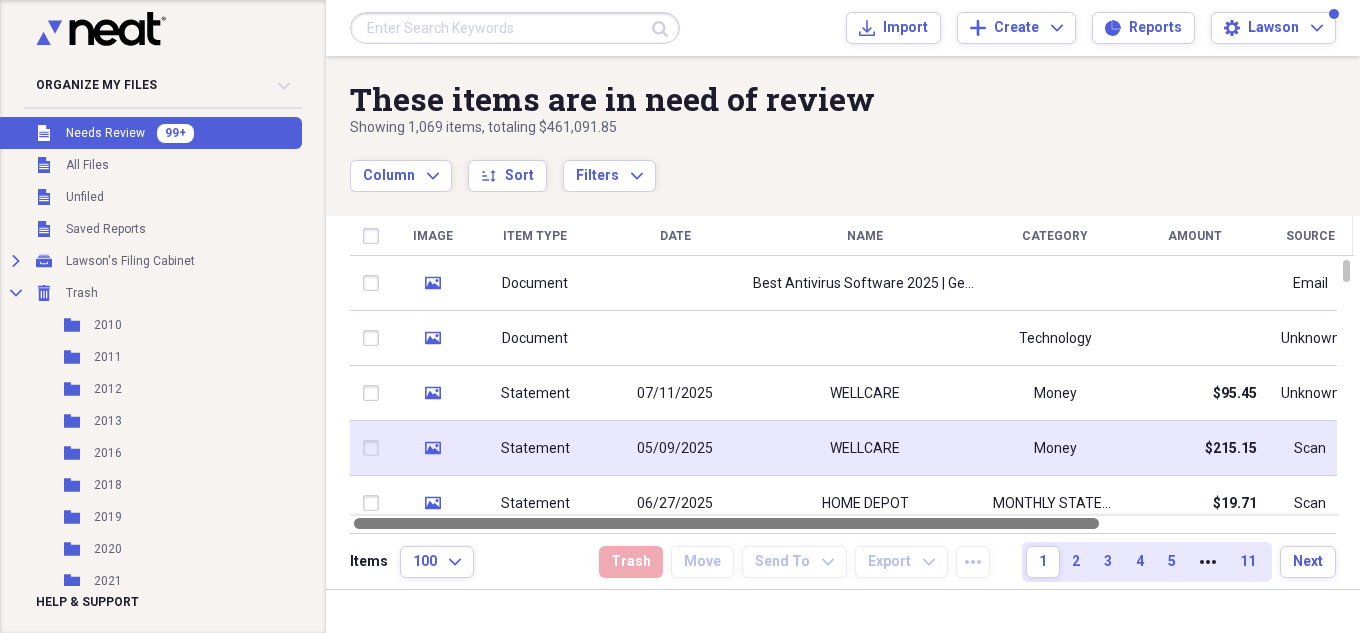 drag, startPoint x: 1045, startPoint y: 526, endPoint x: 898, endPoint y: 466, distance: 158.77342 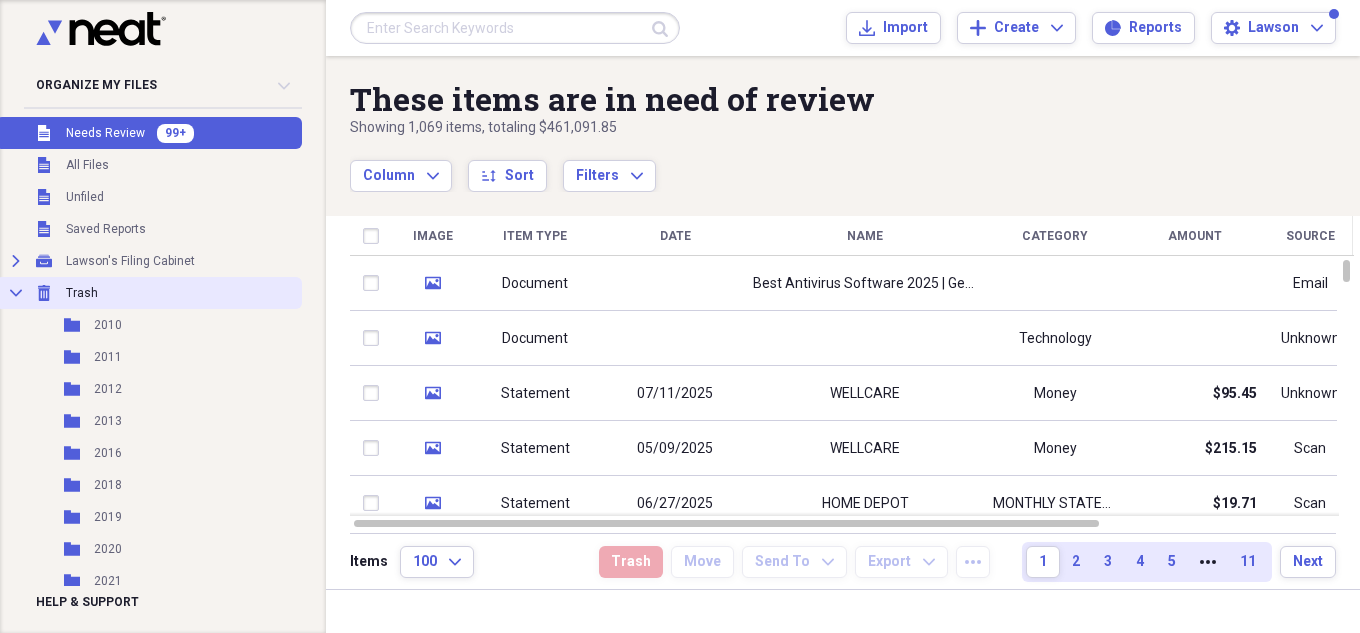 click 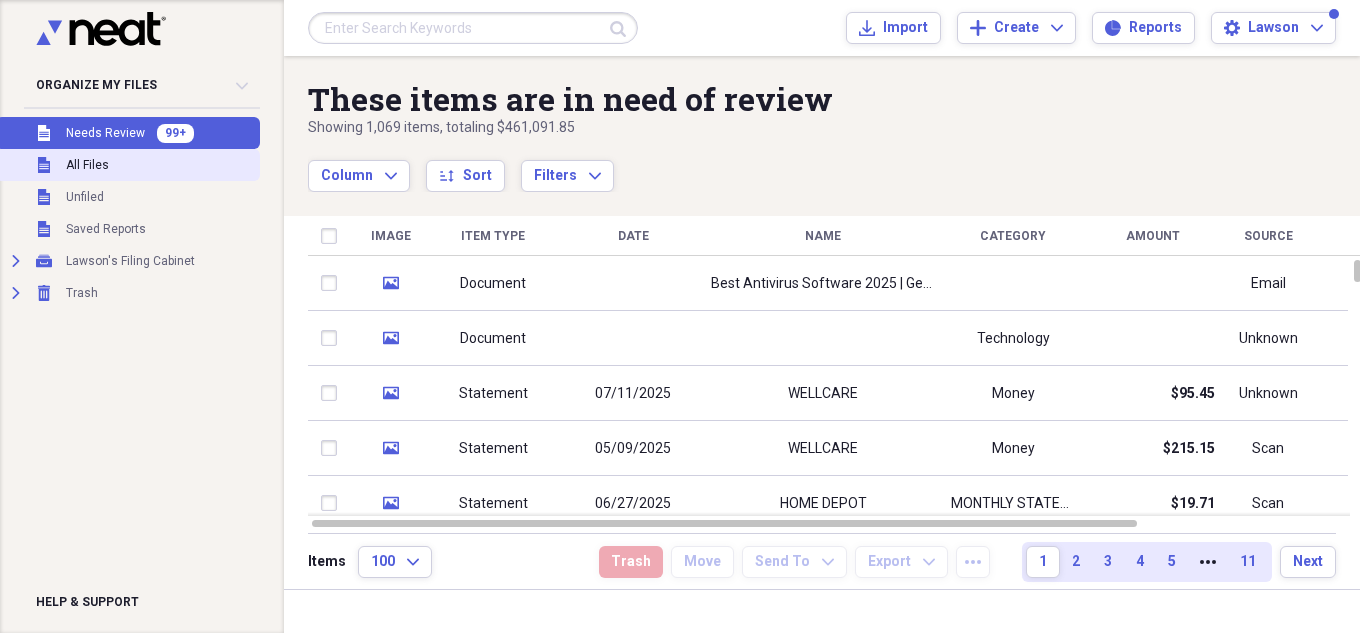 click on "All Files" at bounding box center (87, 165) 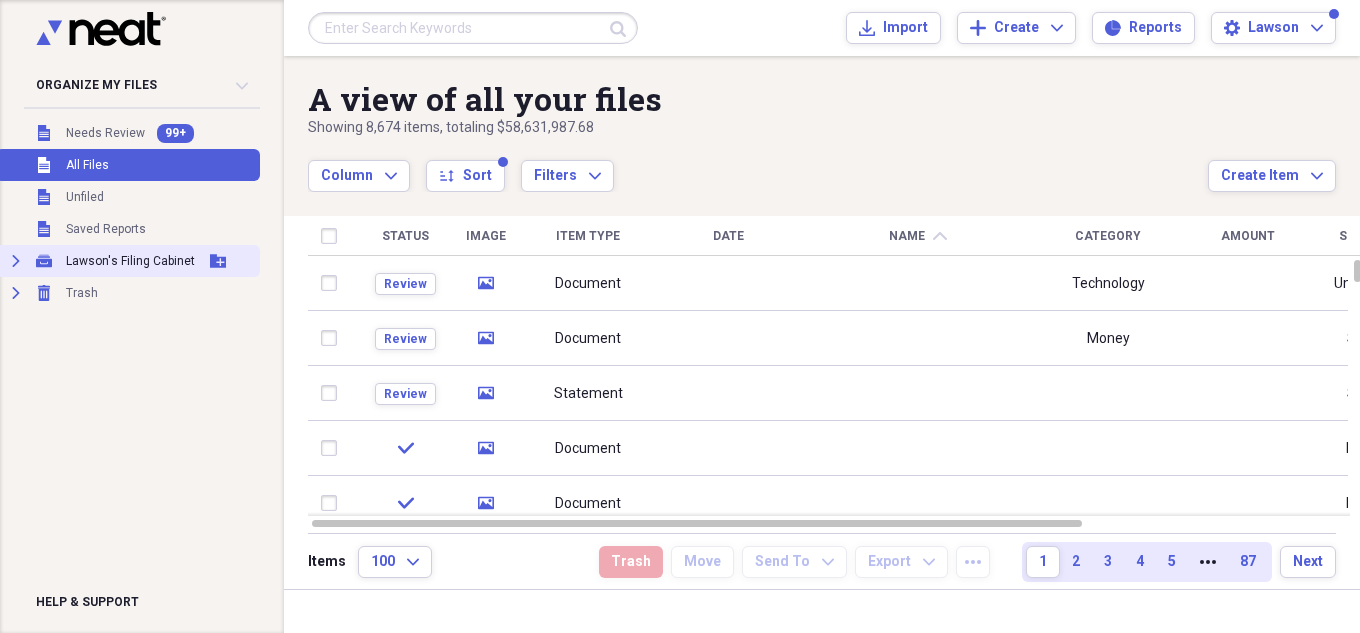 click on "Expand" at bounding box center (16, 261) 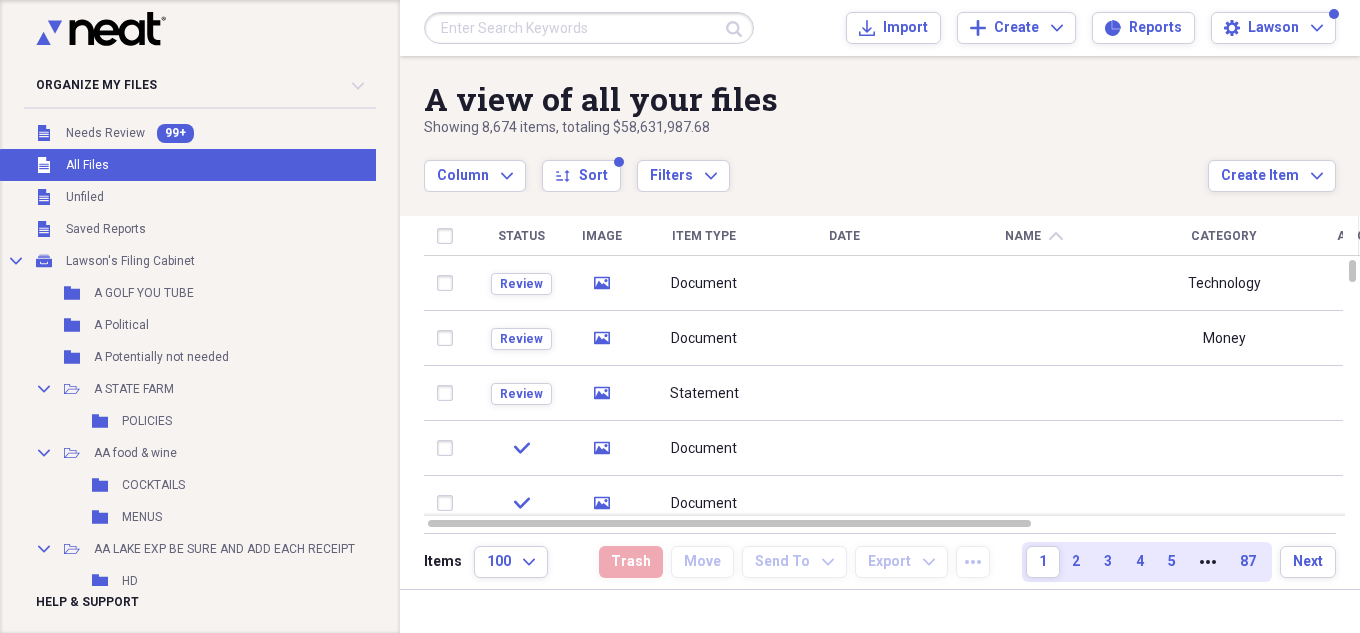 click on "Status" at bounding box center (521, 236) 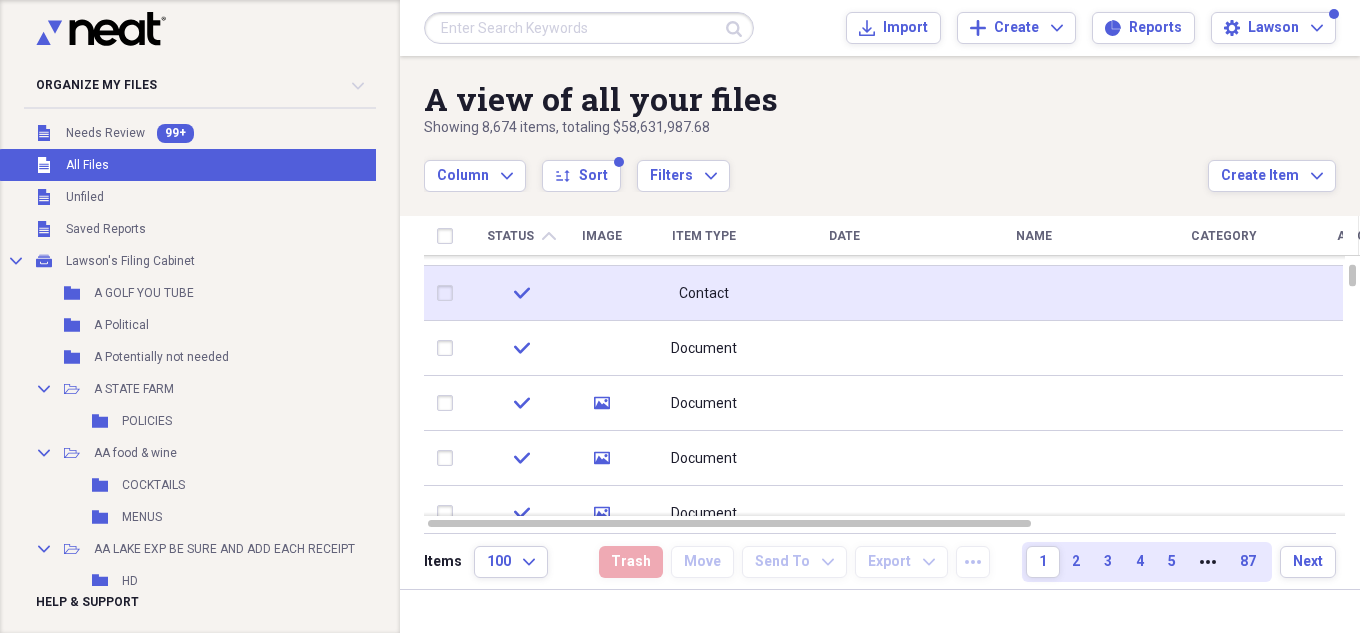 type 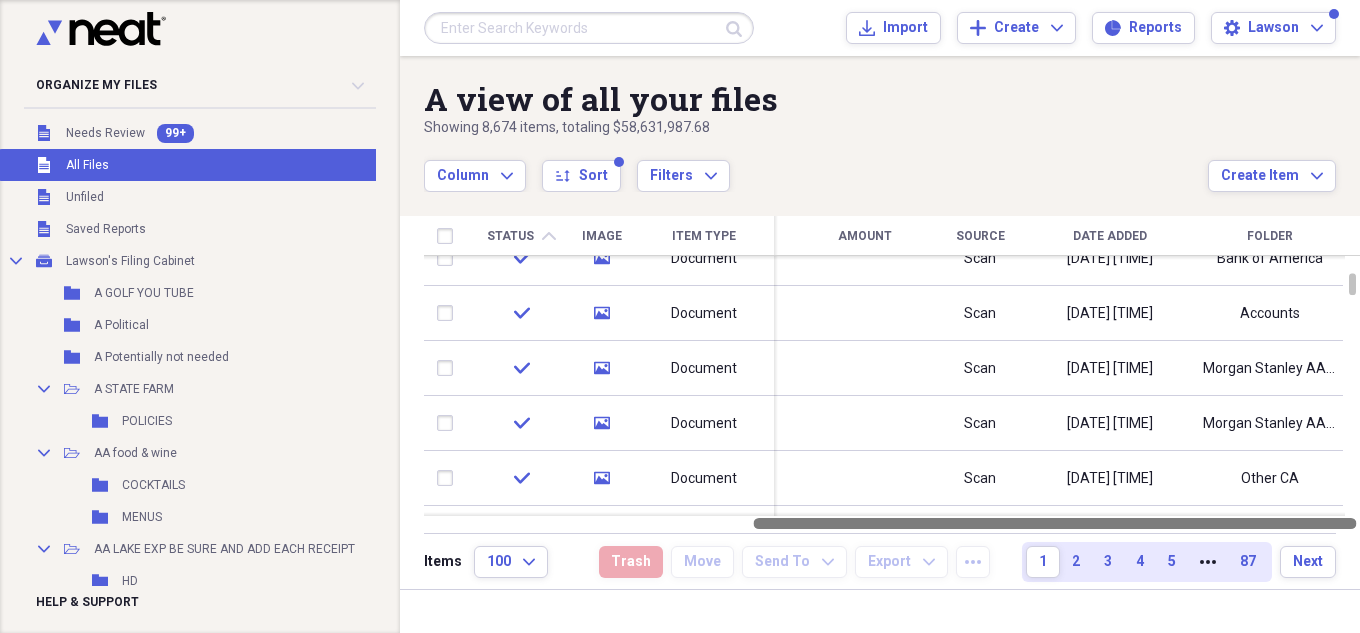 drag, startPoint x: 995, startPoint y: 523, endPoint x: 1369, endPoint y: 525, distance: 374.00534 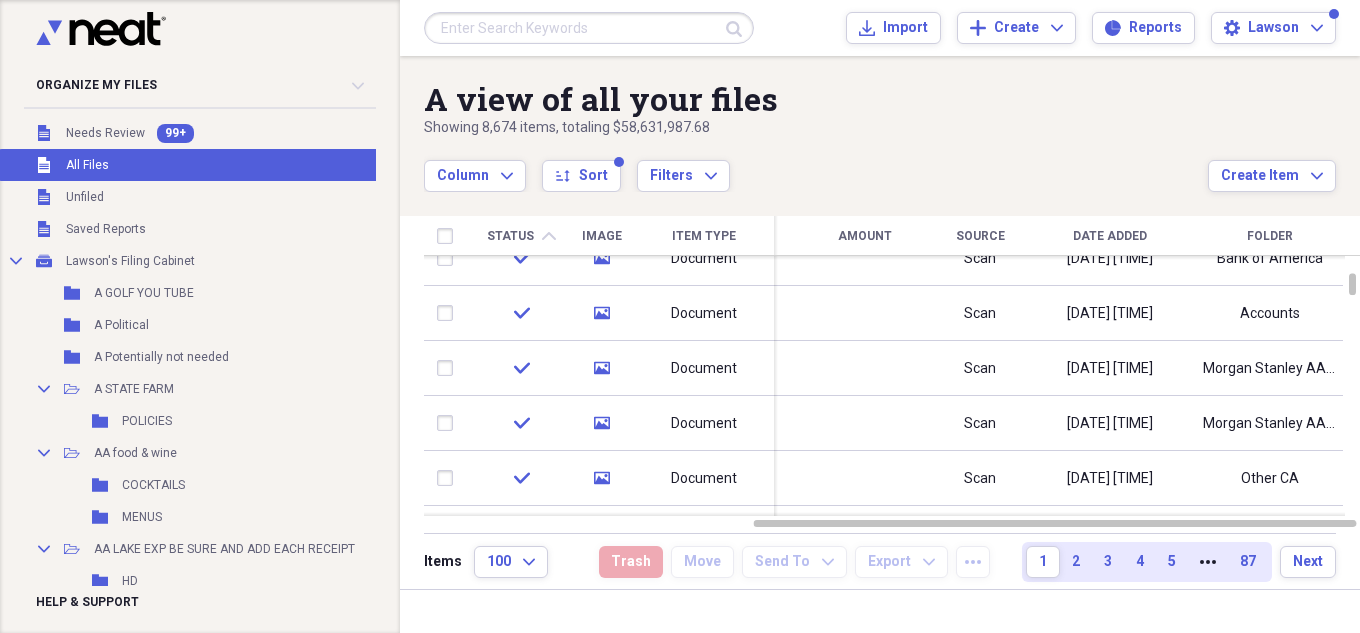 click on "Folder" at bounding box center [1270, 236] 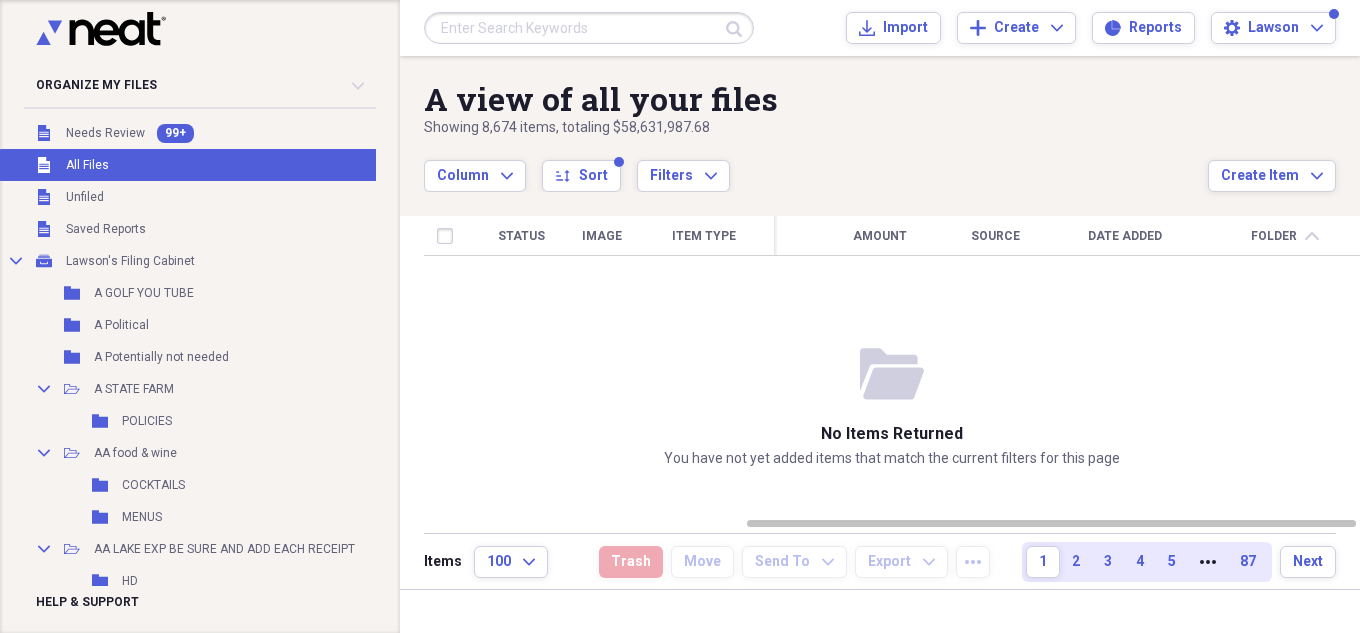 drag, startPoint x: 1272, startPoint y: 231, endPoint x: 1274, endPoint y: 221, distance: 10.198039 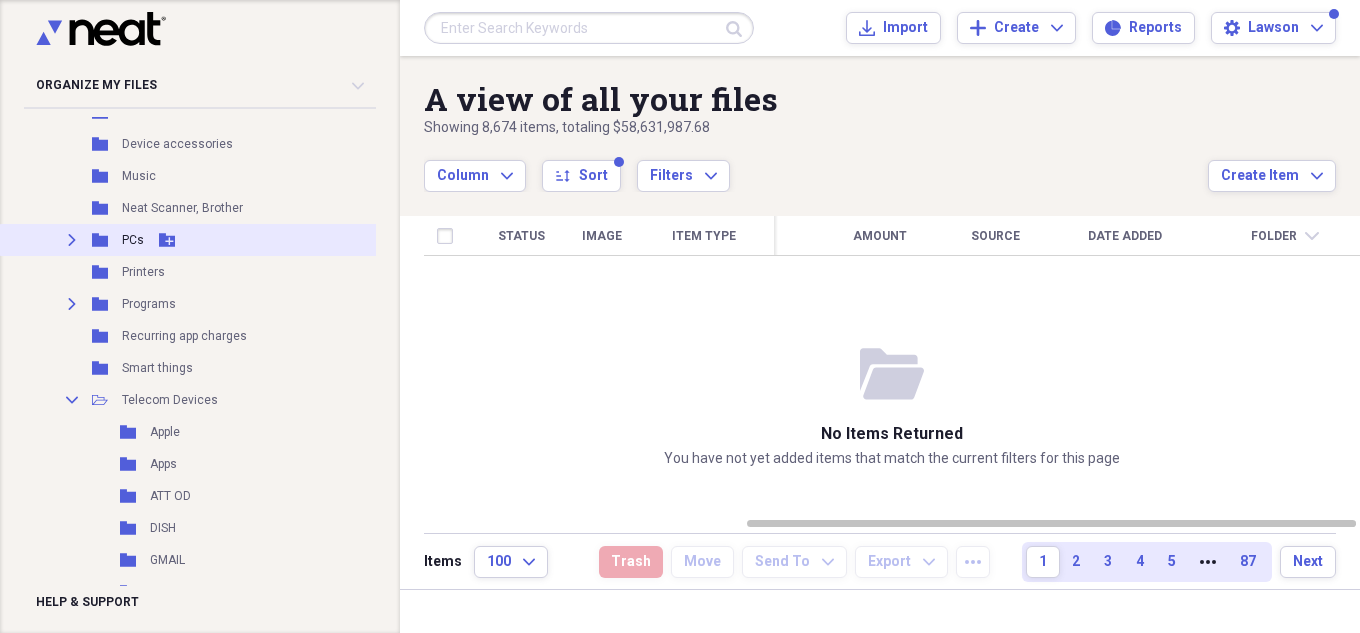 scroll, scrollTop: 1300, scrollLeft: 0, axis: vertical 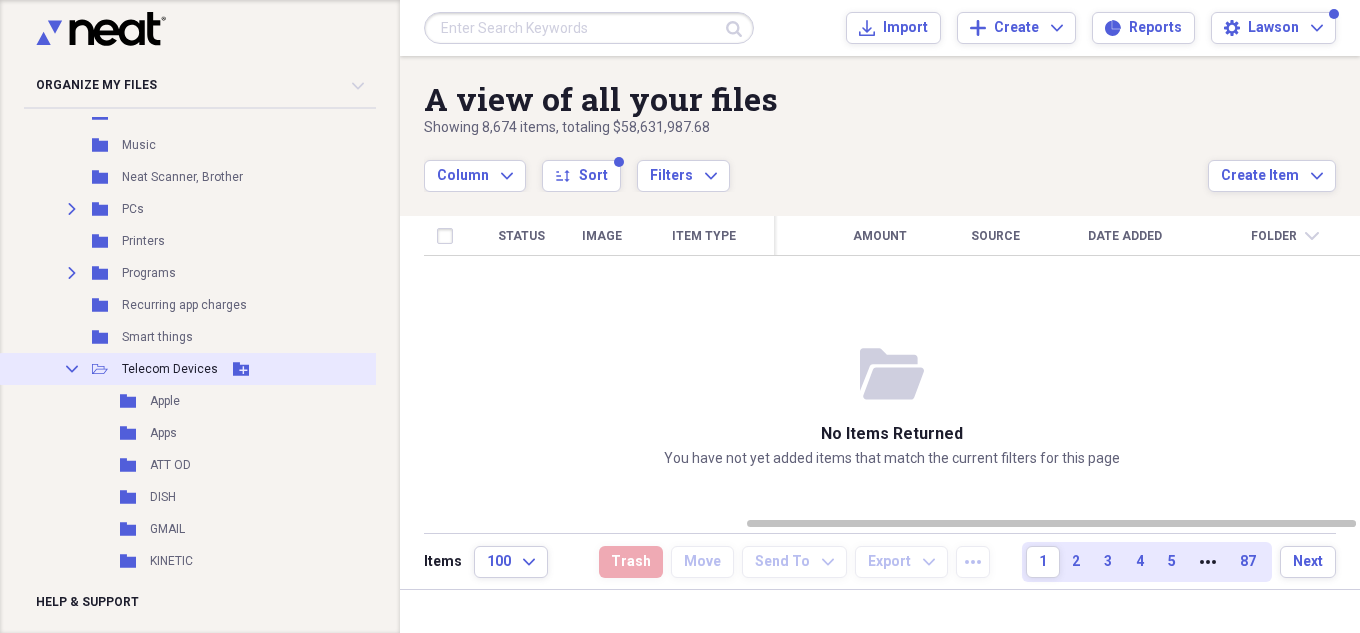 click on "Collapse" at bounding box center (72, 369) 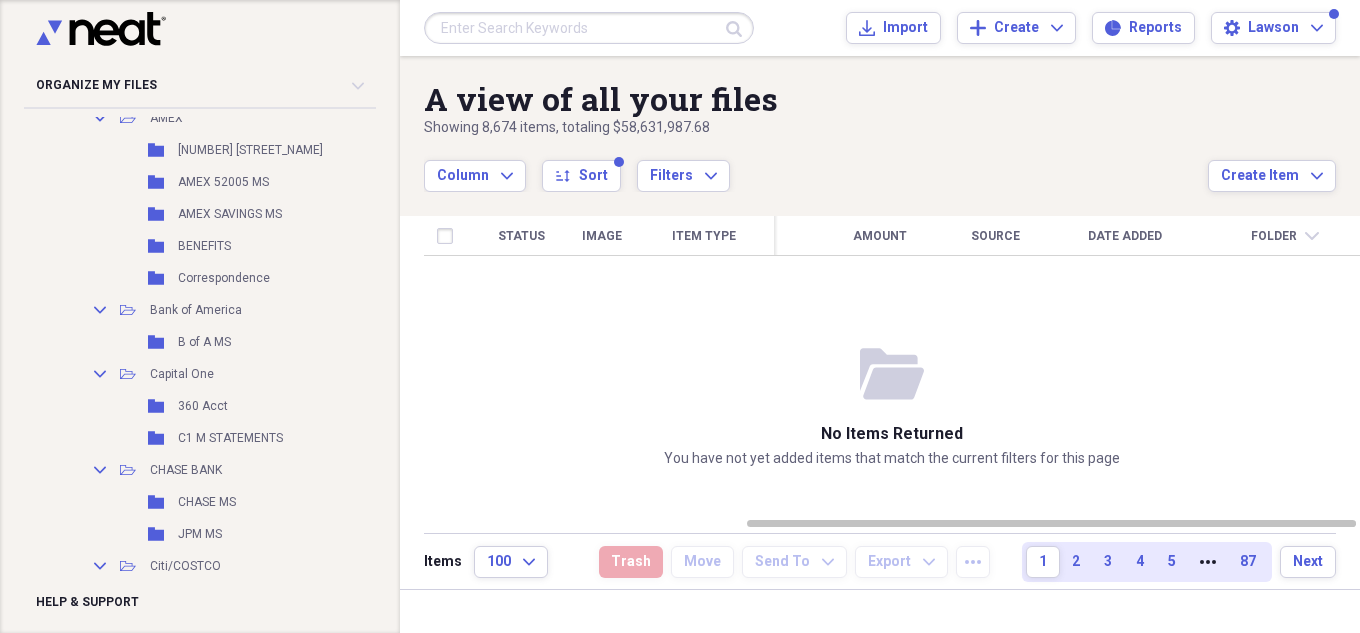 scroll, scrollTop: 1900, scrollLeft: 0, axis: vertical 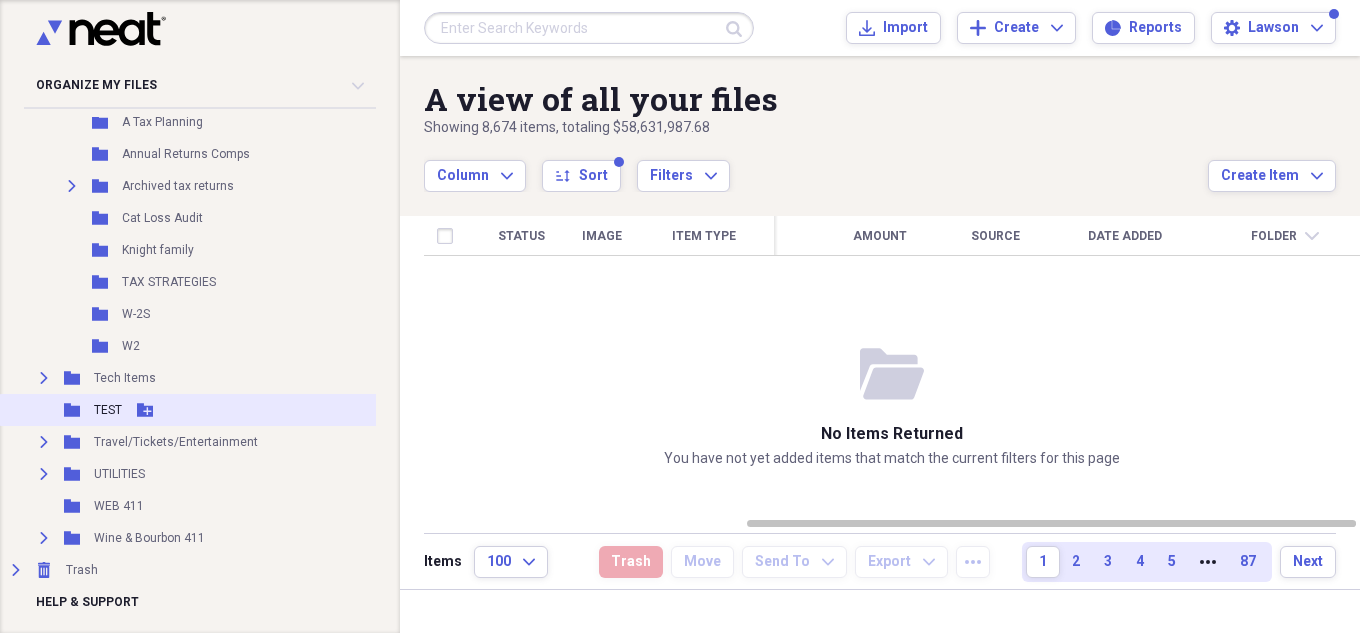 click on "Folder TEST Add Folder" at bounding box center (208, 410) 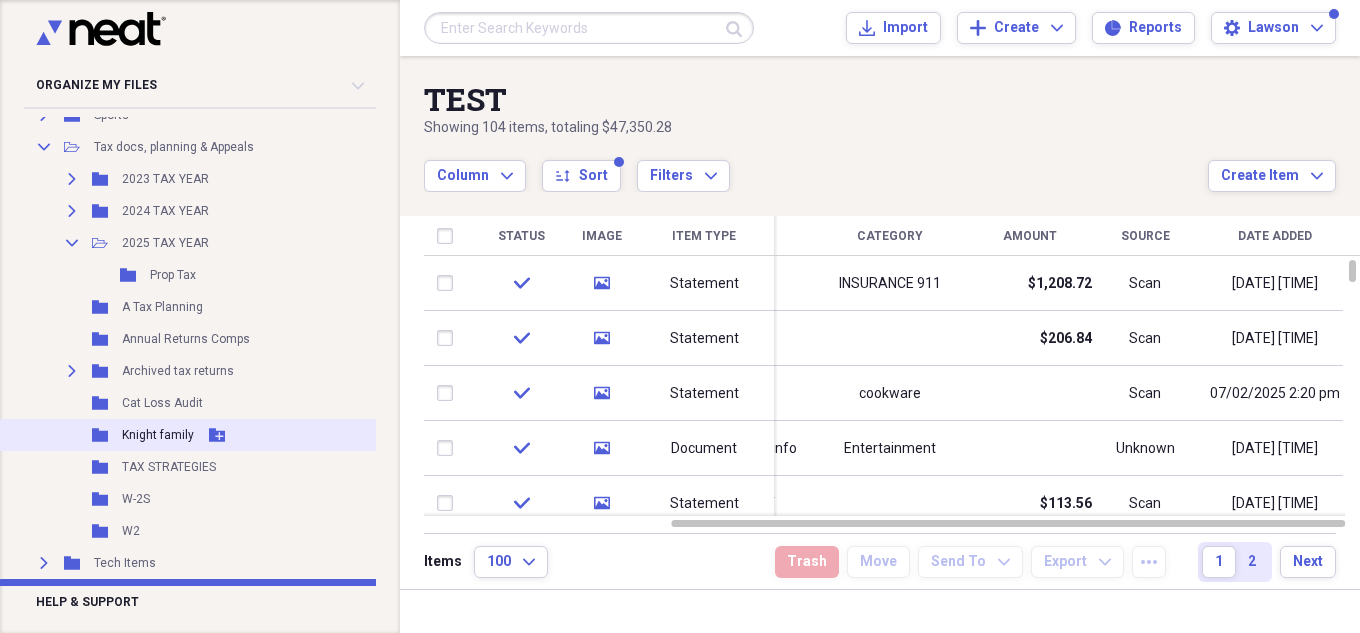 scroll, scrollTop: 4878, scrollLeft: 0, axis: vertical 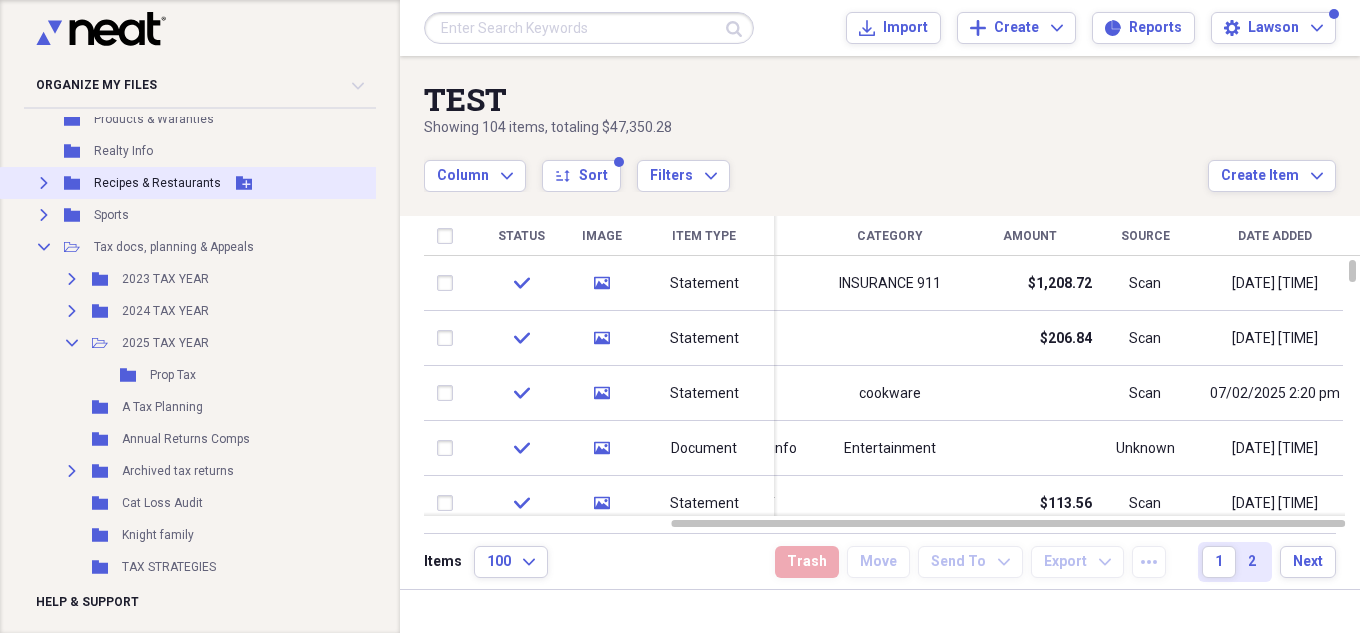 click on "Expand" 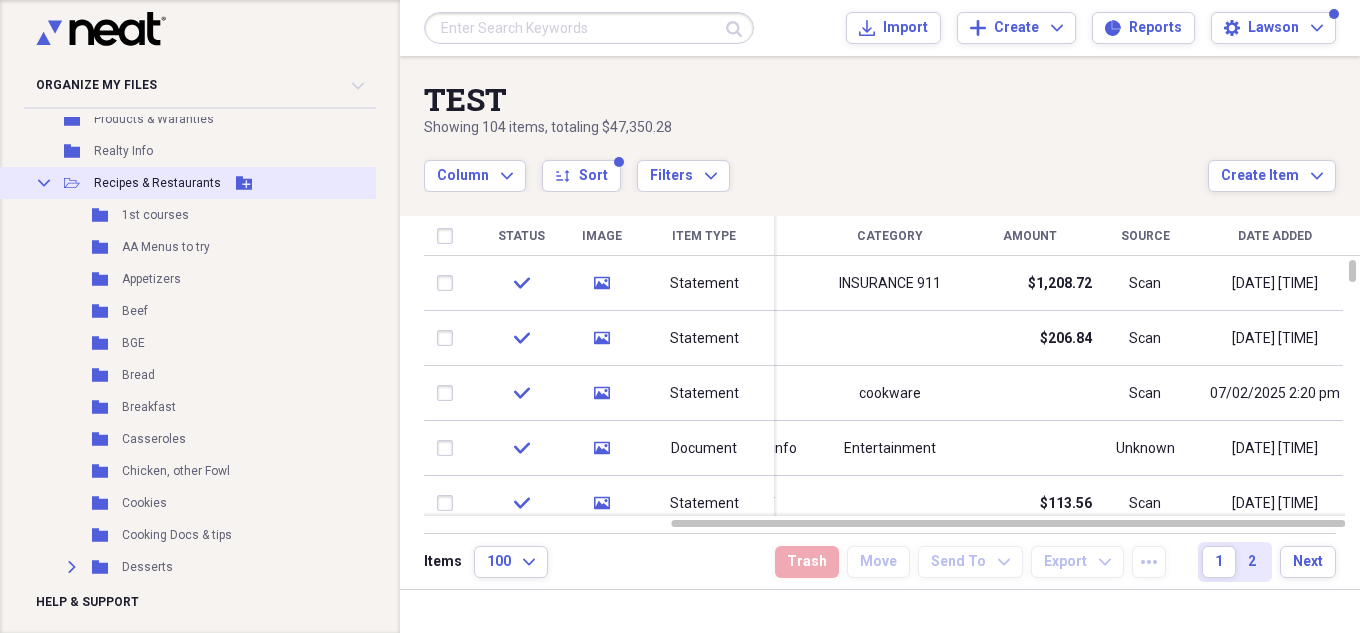 click on "Collapse" 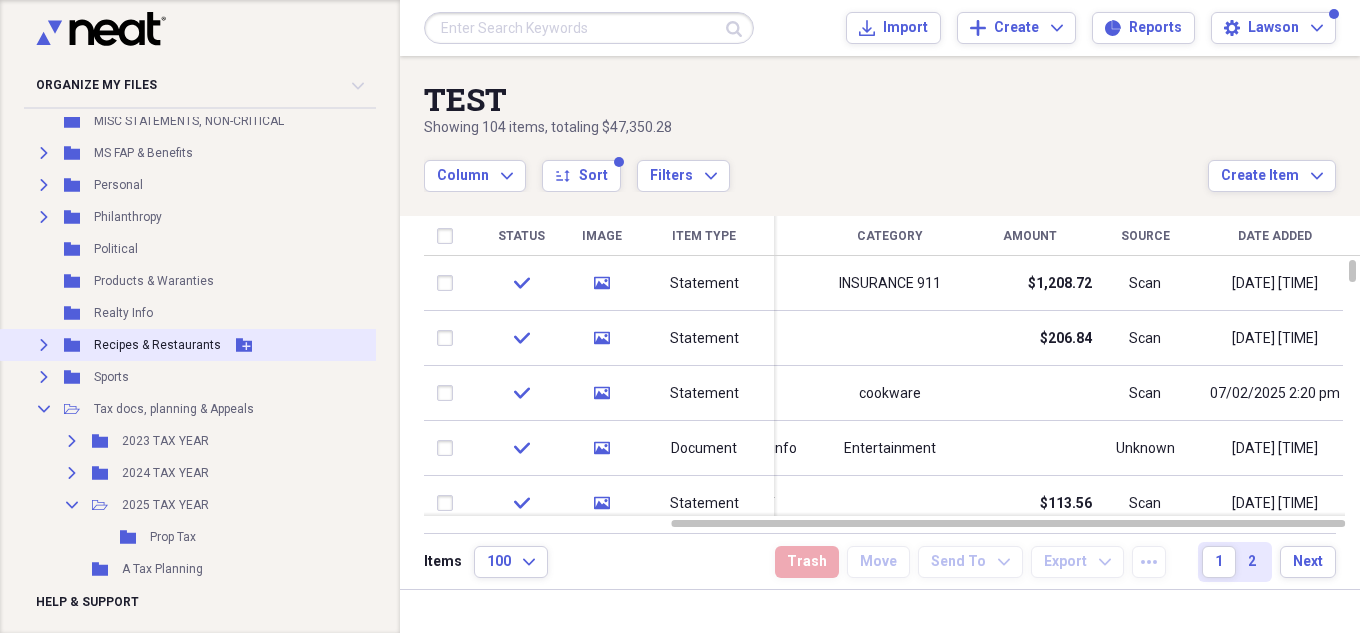 scroll, scrollTop: 4678, scrollLeft: 0, axis: vertical 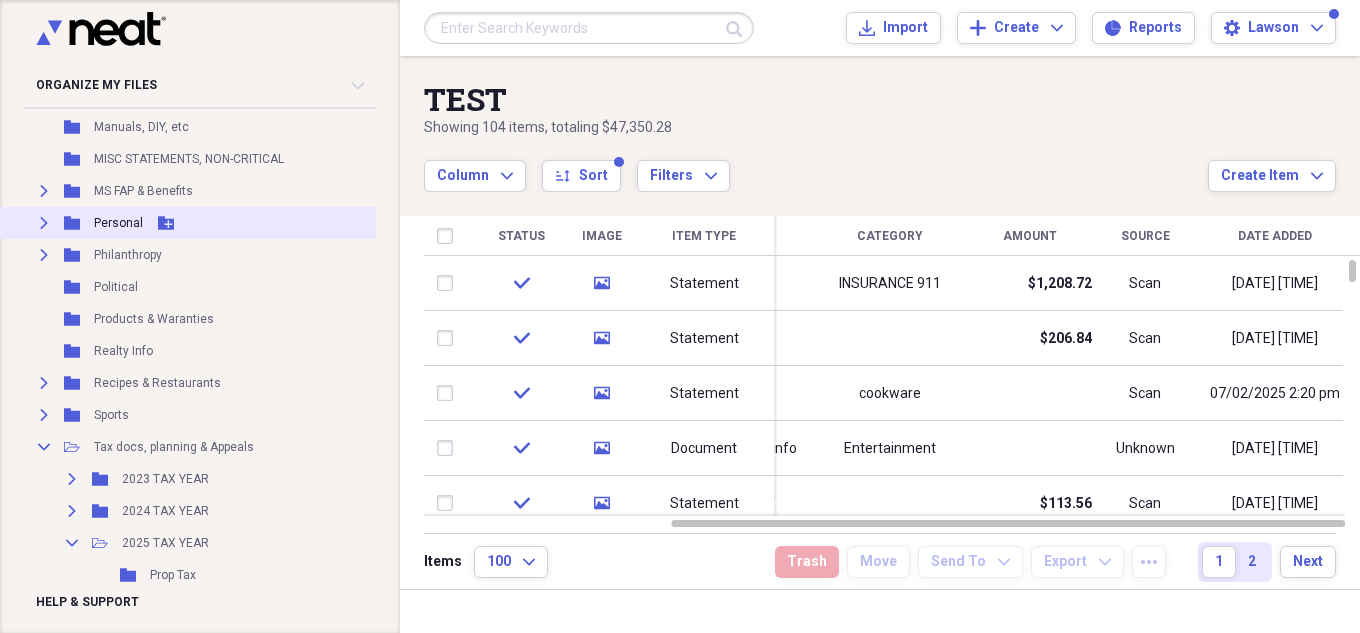click on "Expand" at bounding box center [44, 223] 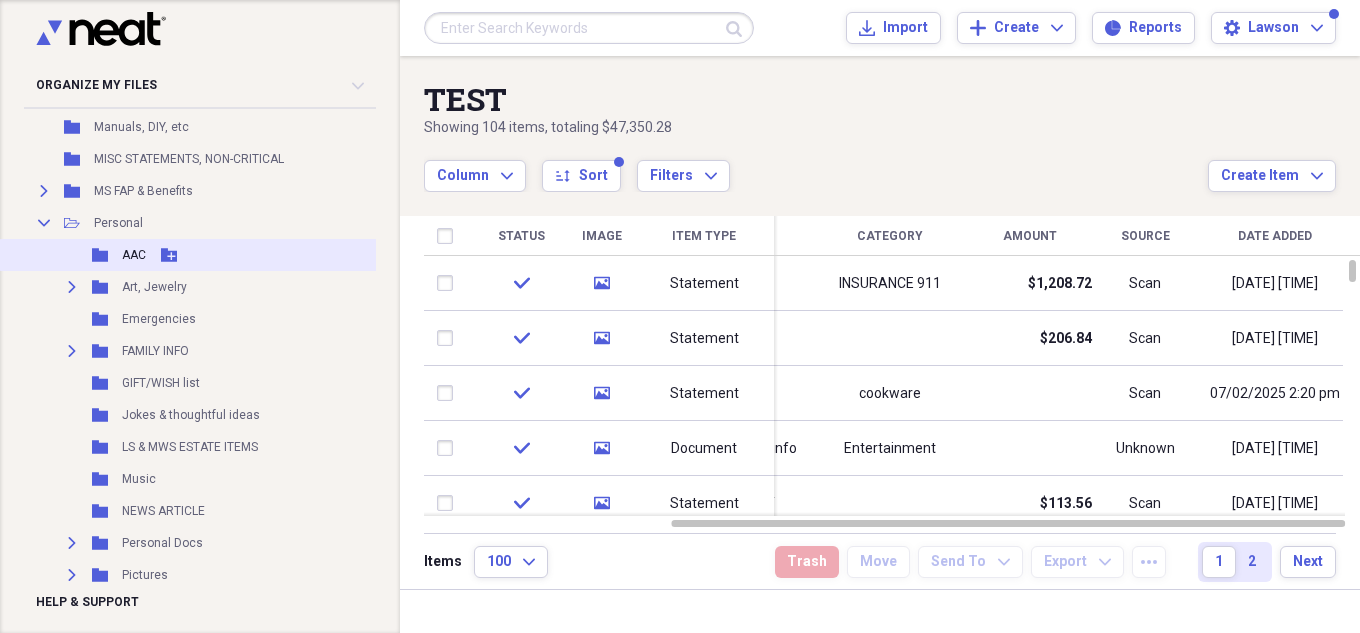 click on "Folder AAC Add Folder" at bounding box center (208, 255) 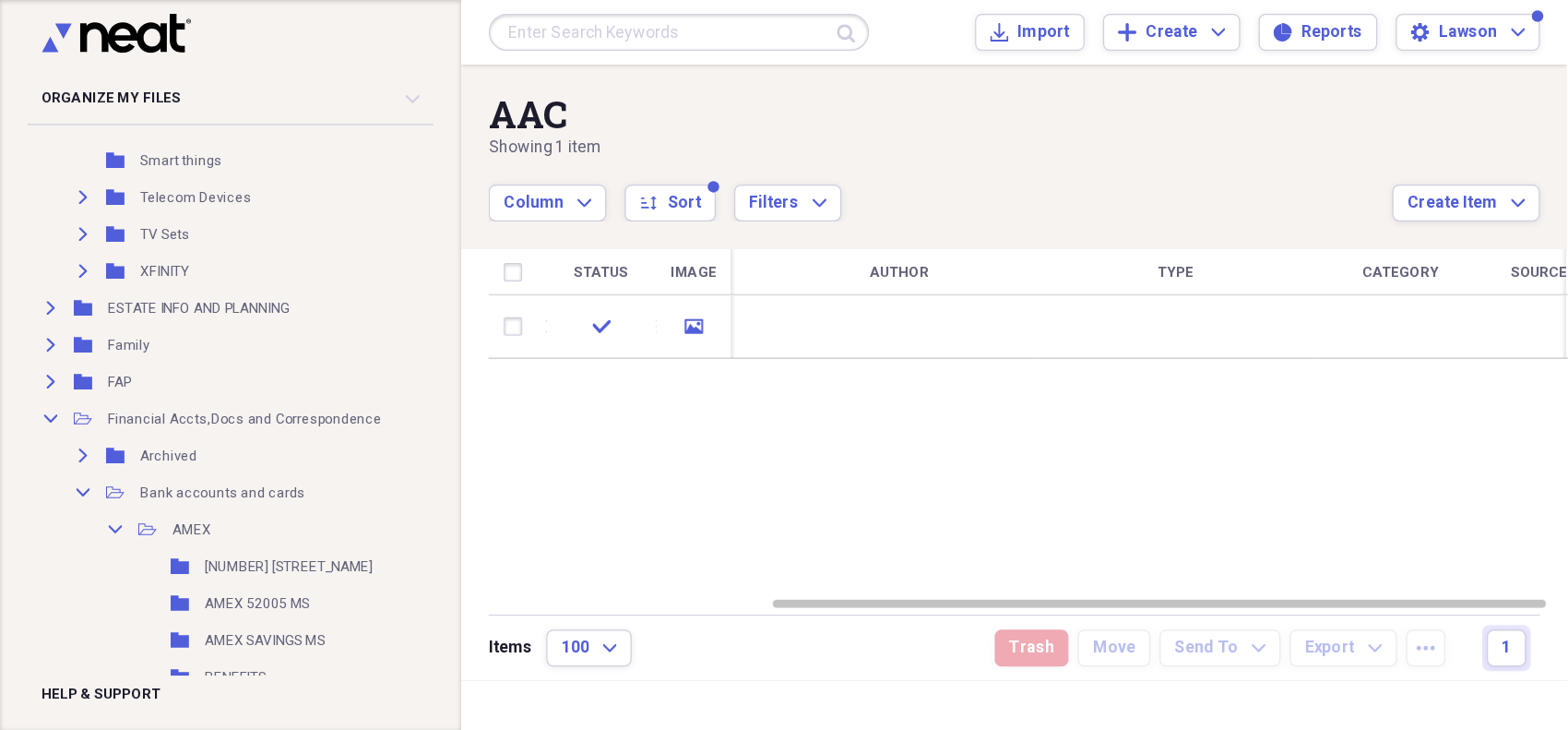 scroll, scrollTop: 1369, scrollLeft: 0, axis: vertical 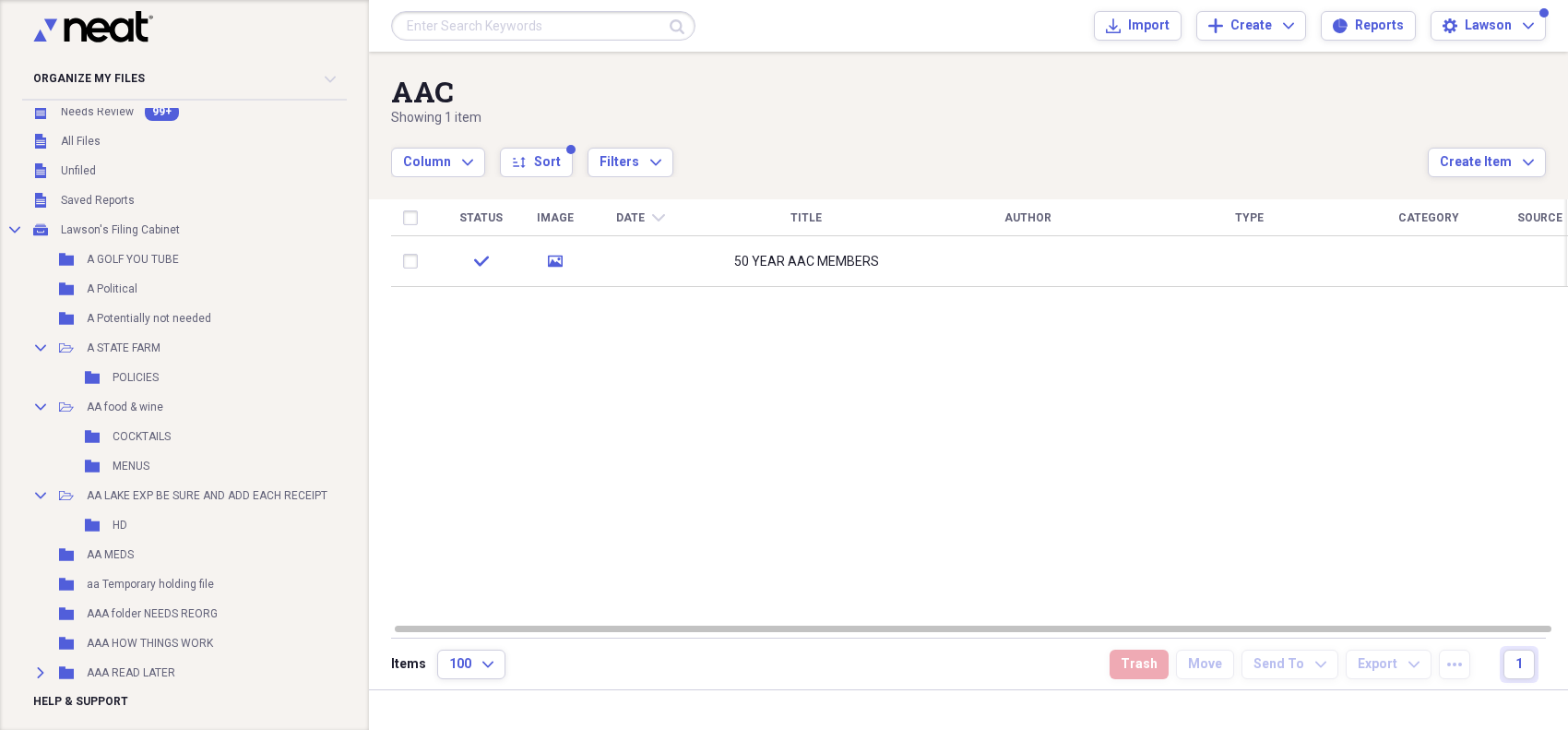 drag, startPoint x: 1035, startPoint y: 215, endPoint x: 989, endPoint y: 205, distance: 47.0744 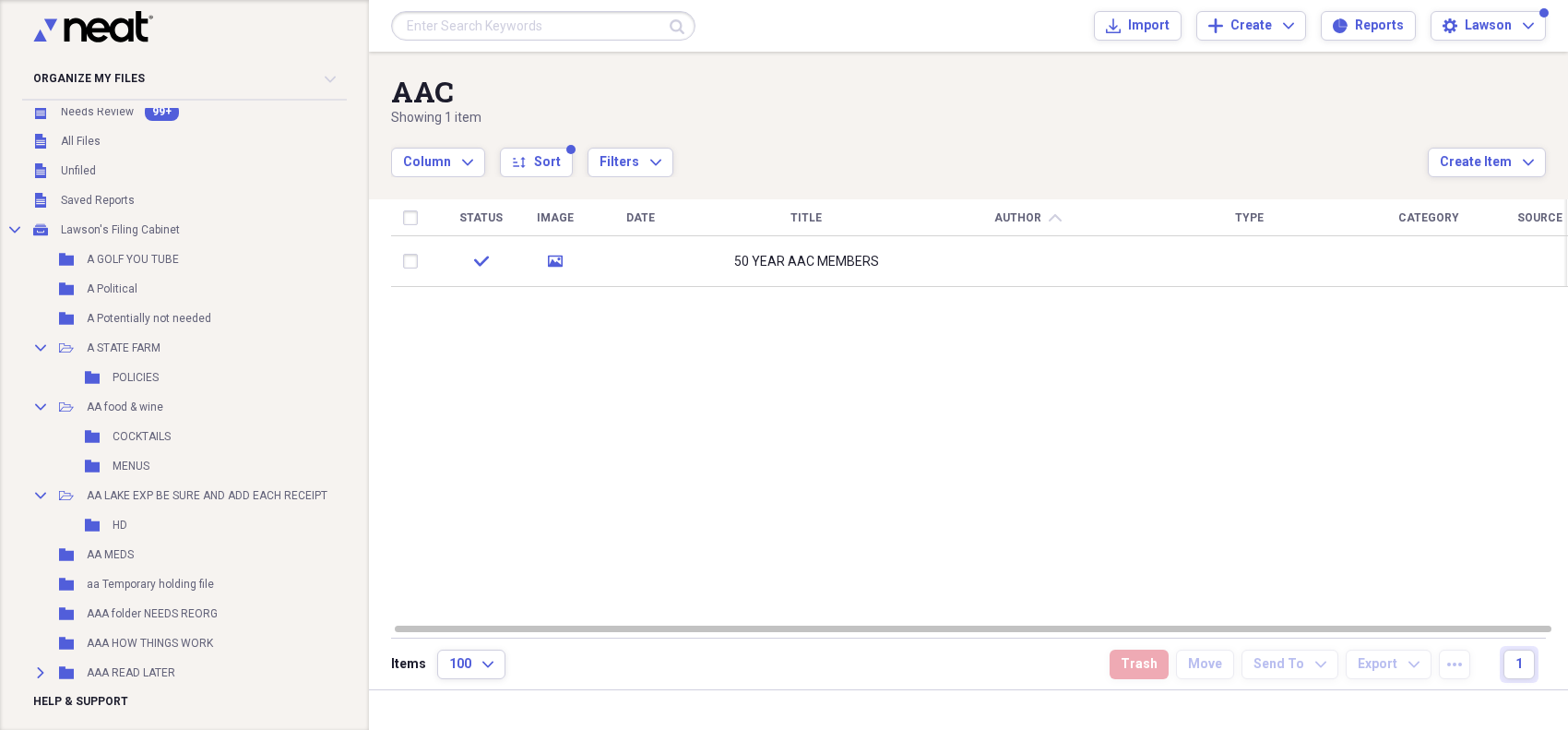 drag, startPoint x: 1021, startPoint y: 213, endPoint x: 992, endPoint y: 217, distance: 29.275 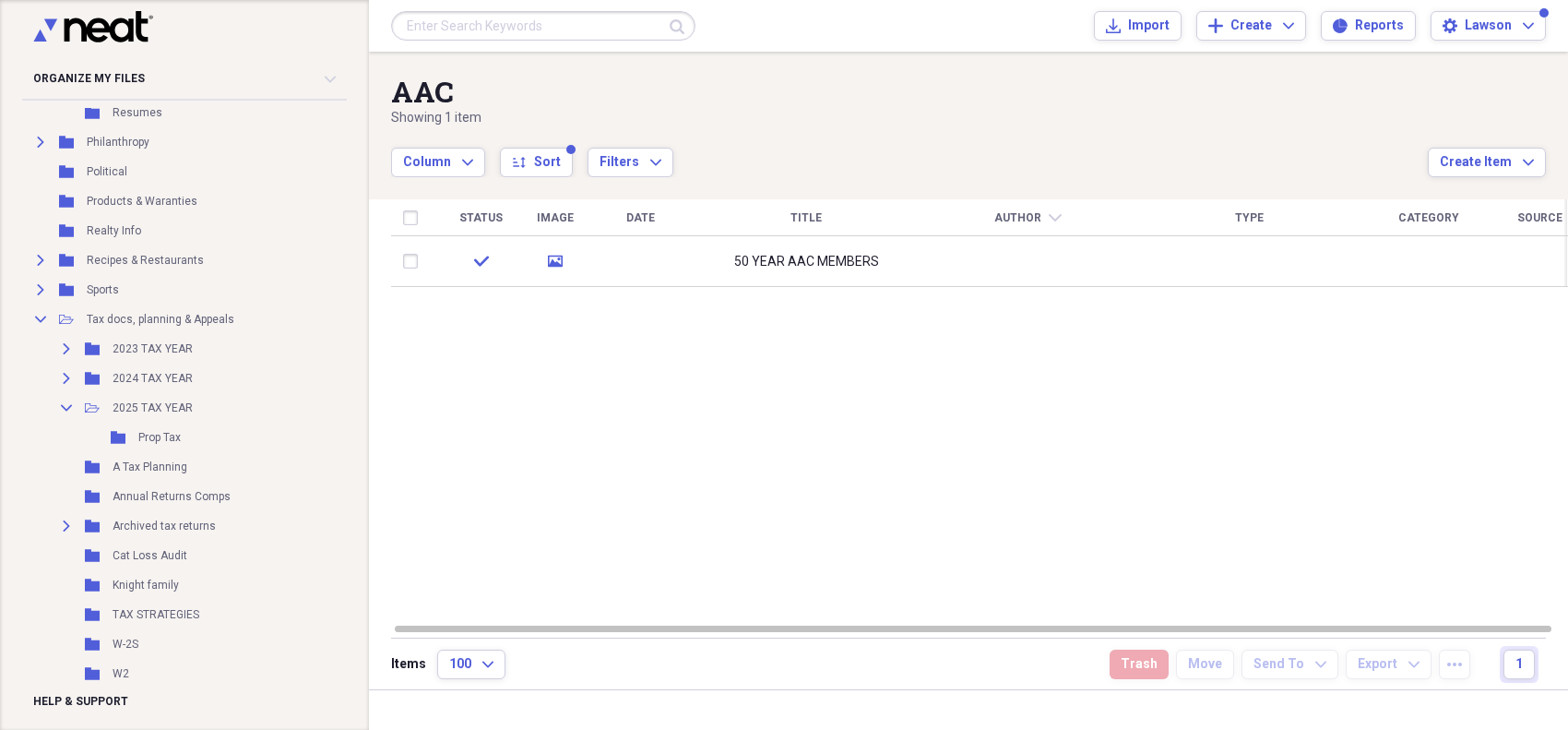 scroll, scrollTop: 5018, scrollLeft: 0, axis: vertical 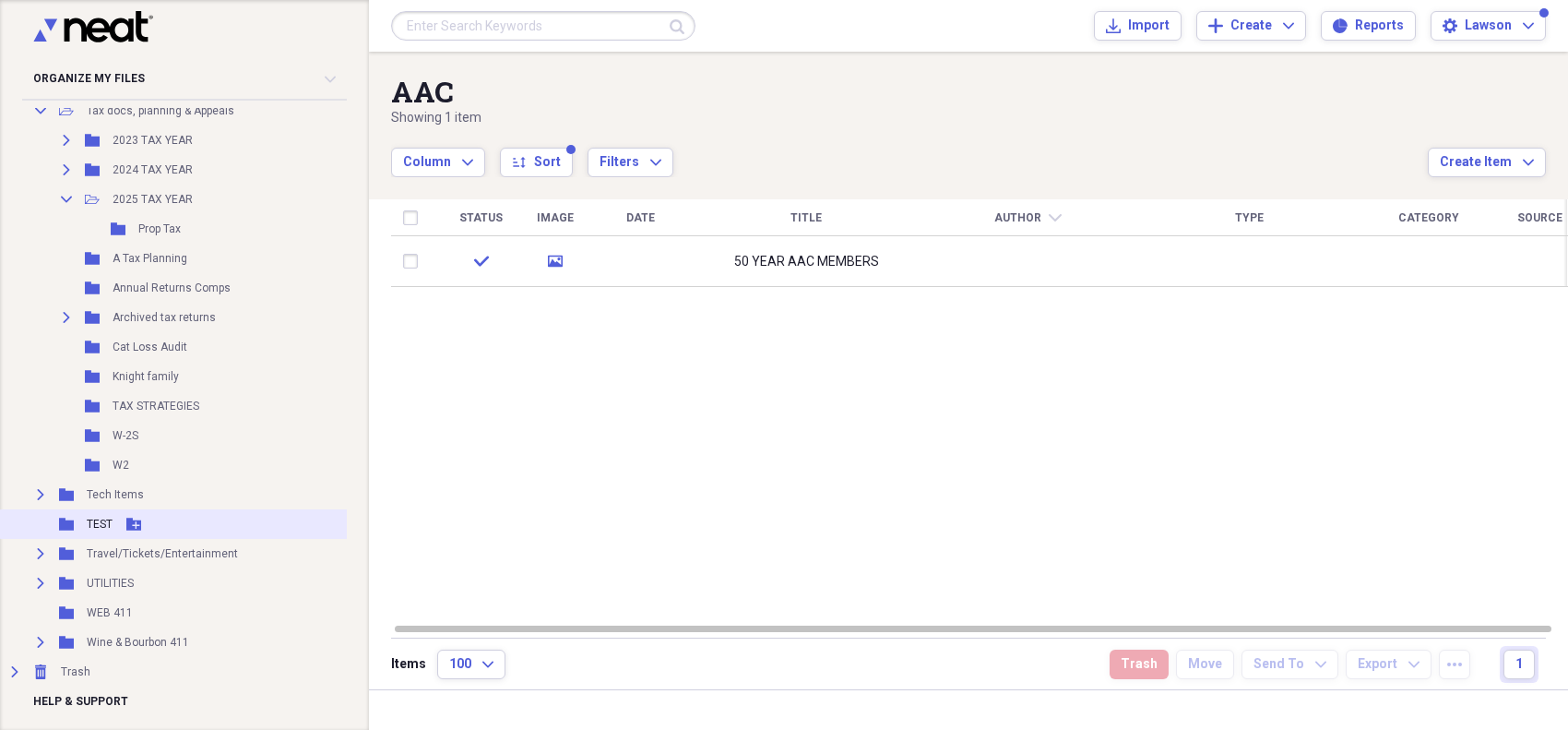 click on "Folder TEST Add Folder" at bounding box center [192, 524] 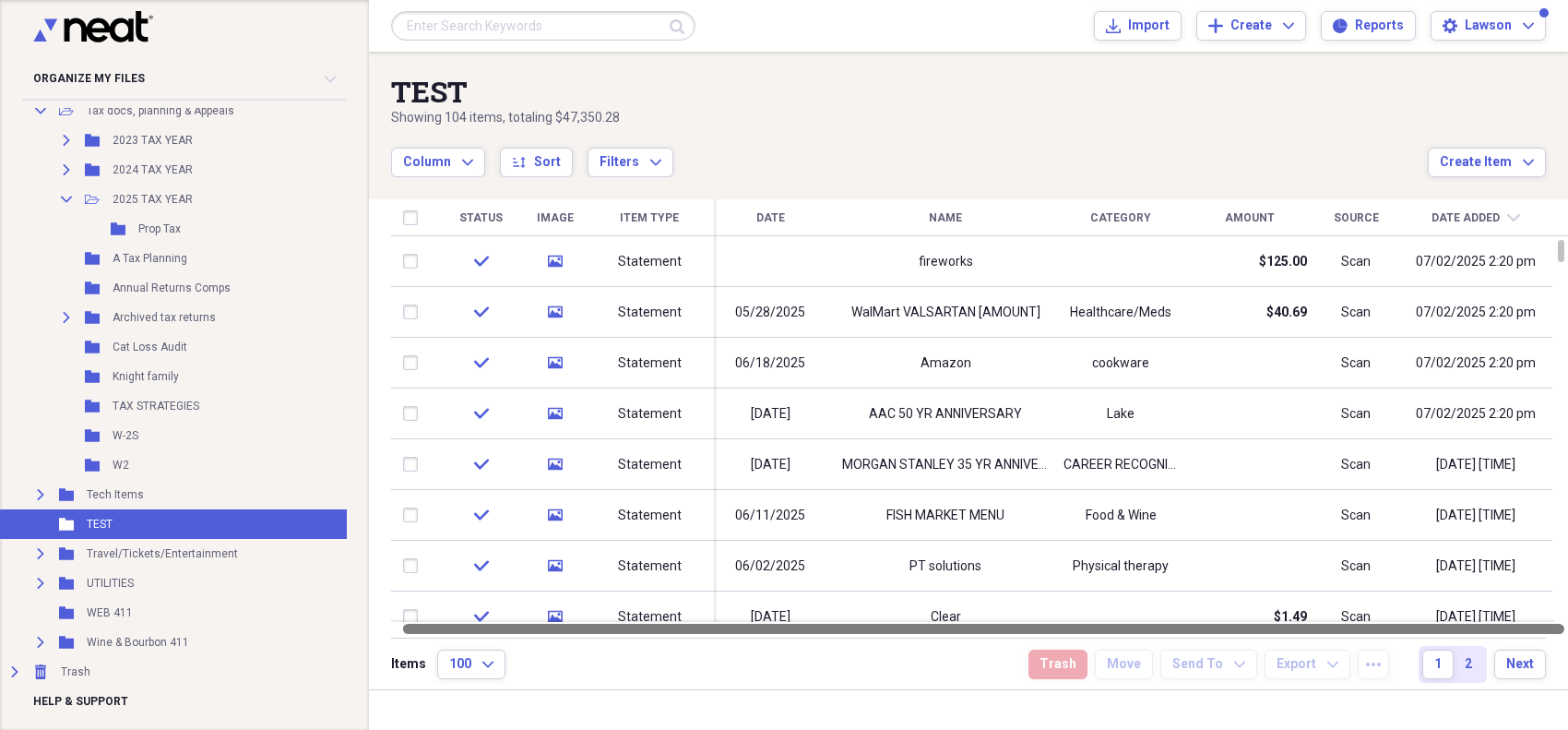 drag, startPoint x: 930, startPoint y: 629, endPoint x: 1405, endPoint y: 680, distance: 477.73 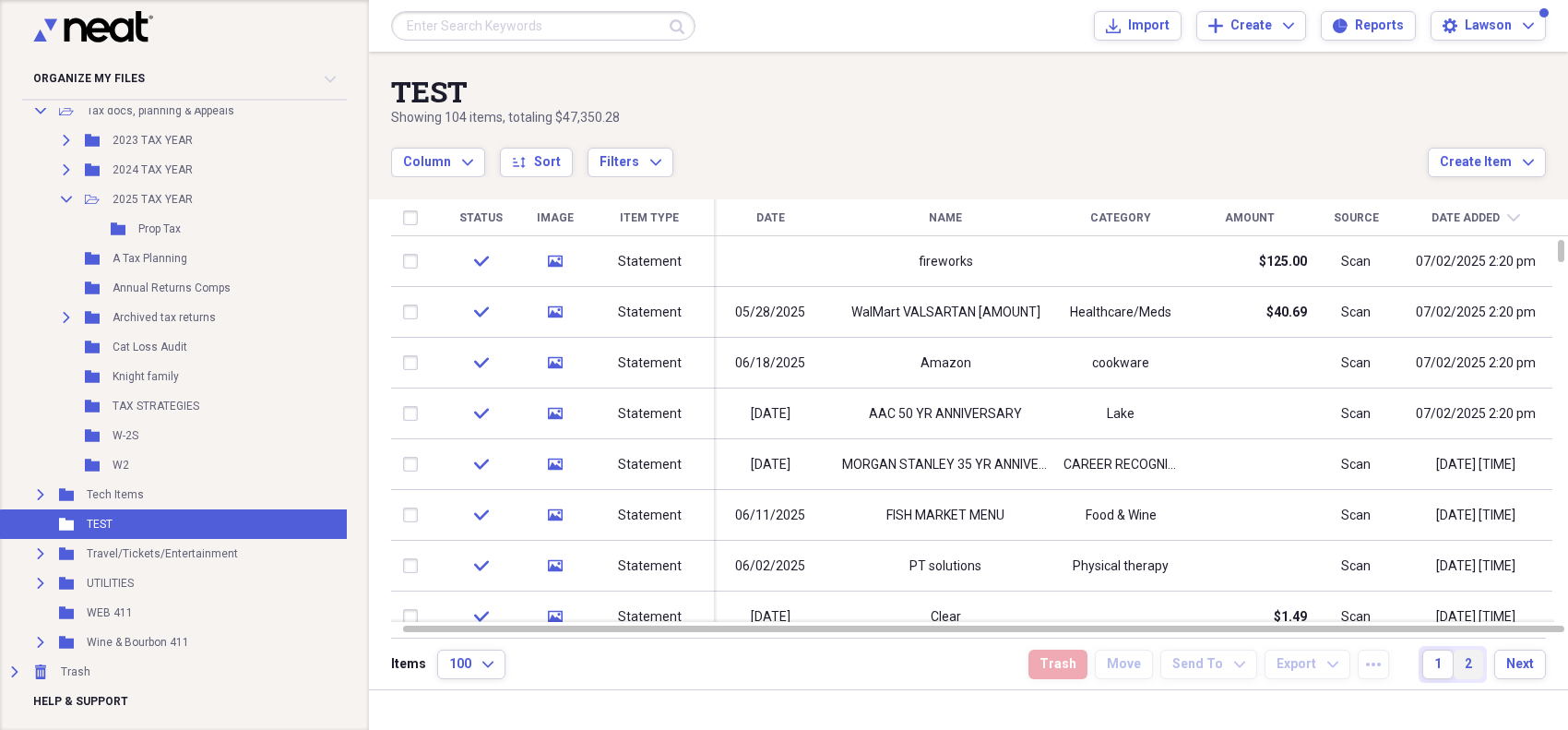 click on "2" at bounding box center [1468, 664] 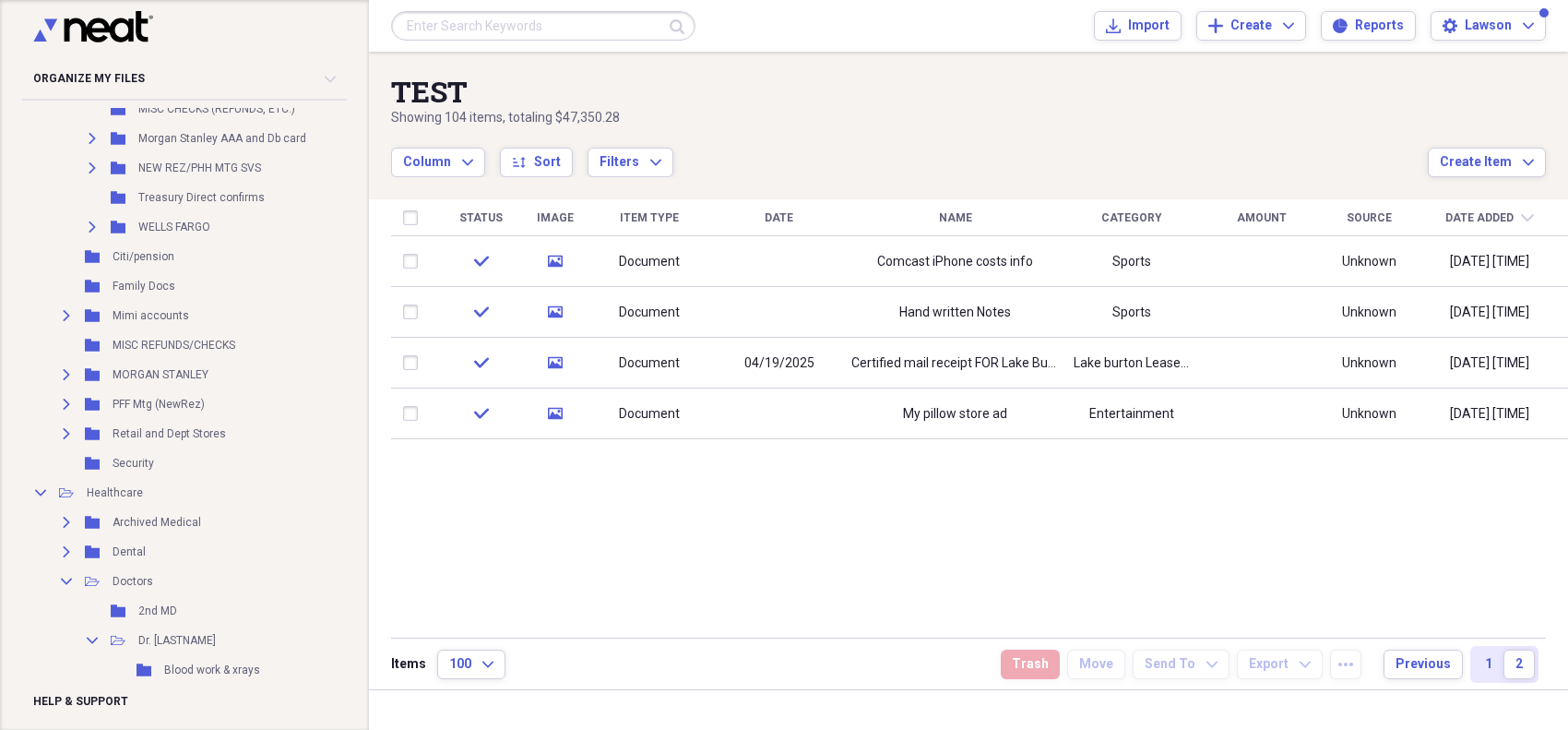 scroll, scrollTop: 0, scrollLeft: 0, axis: both 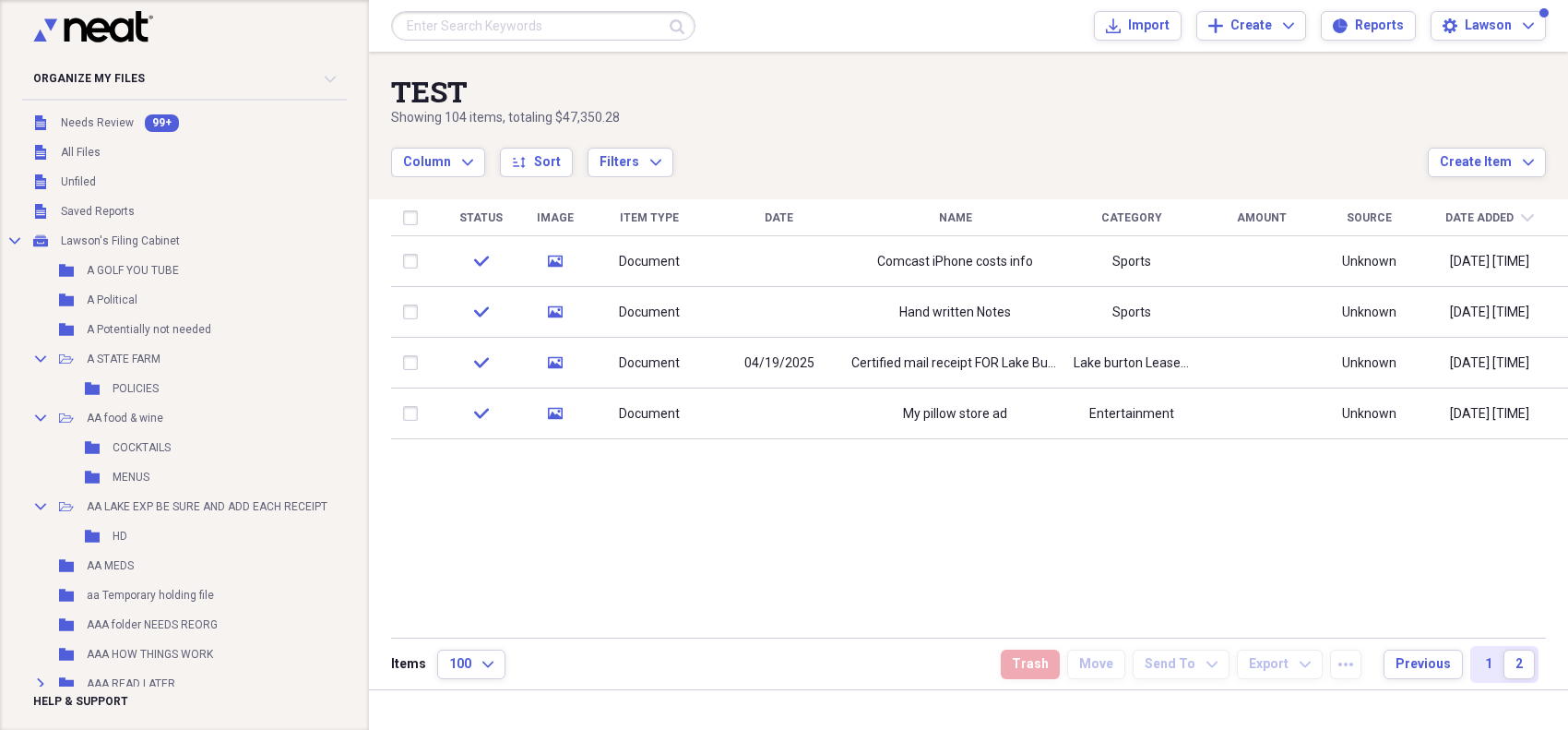 click on "Collapse My Cabinet Lawson's Filing Cabinet Add Folder Folder Comcast iPhone costs info Sports Unknown [DATE] [TIME] check media Document Hand written Notes Sports Unknown [DATE] [TIME] check media Document [DATE] Certified mail receipt FOR Lake Burton lease Lake burton Lease document receipt Unknown [DATE] [TIME] check media Document My pillow store ad Entertainment Unknown [DATE] [TIME]" at bounding box center (980, 417) 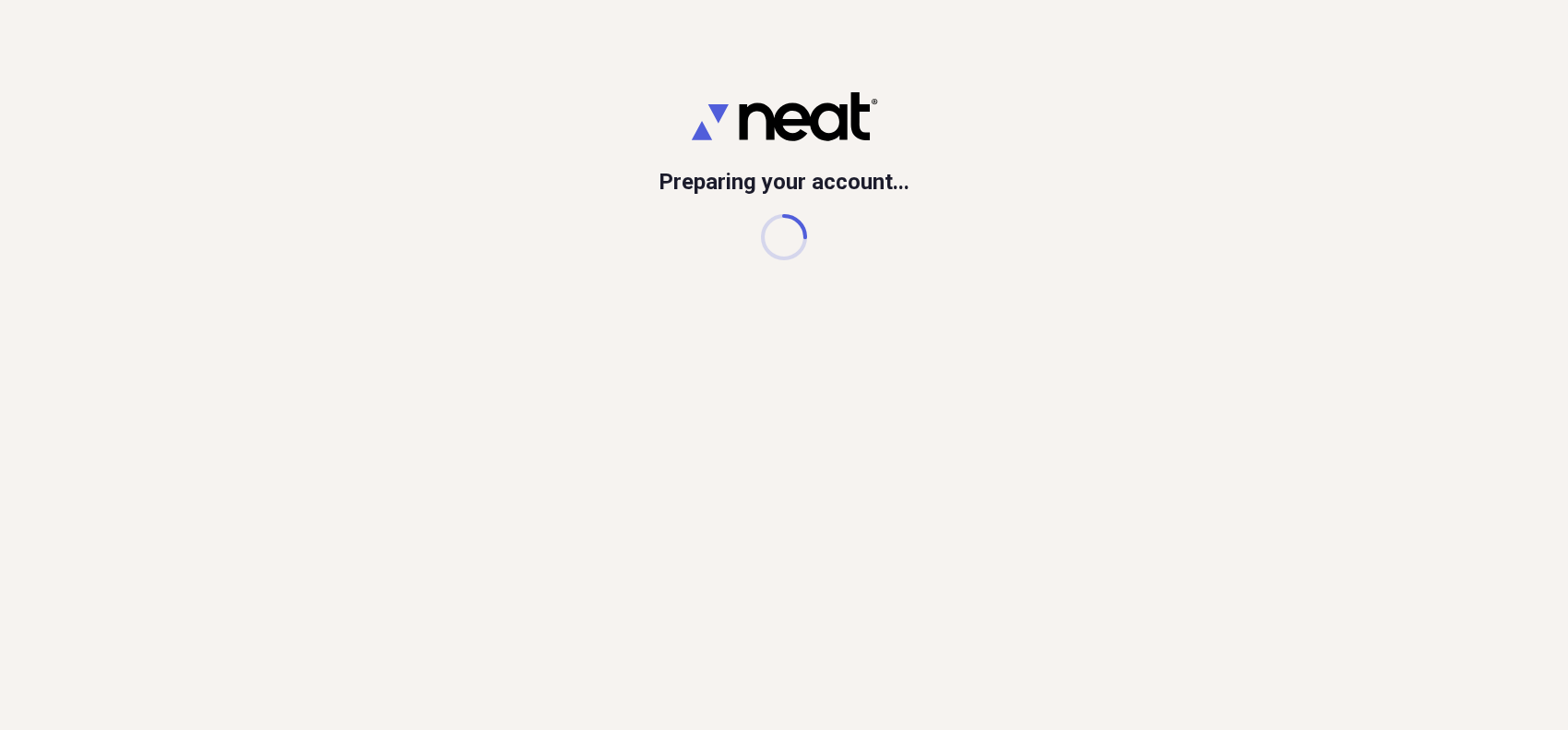 scroll, scrollTop: 0, scrollLeft: 0, axis: both 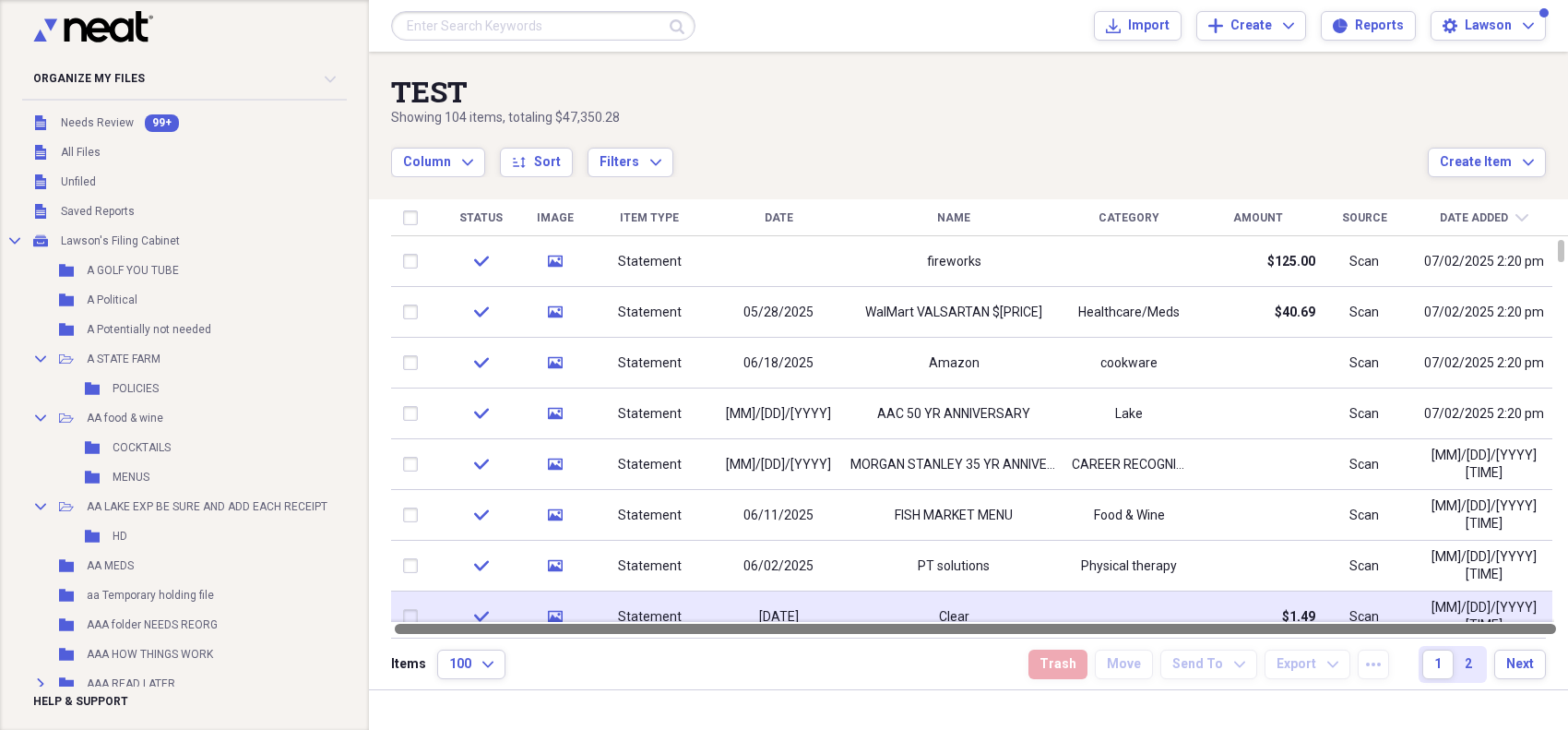 drag, startPoint x: 1070, startPoint y: 632, endPoint x: 1031, endPoint y: 614, distance: 42.953463 